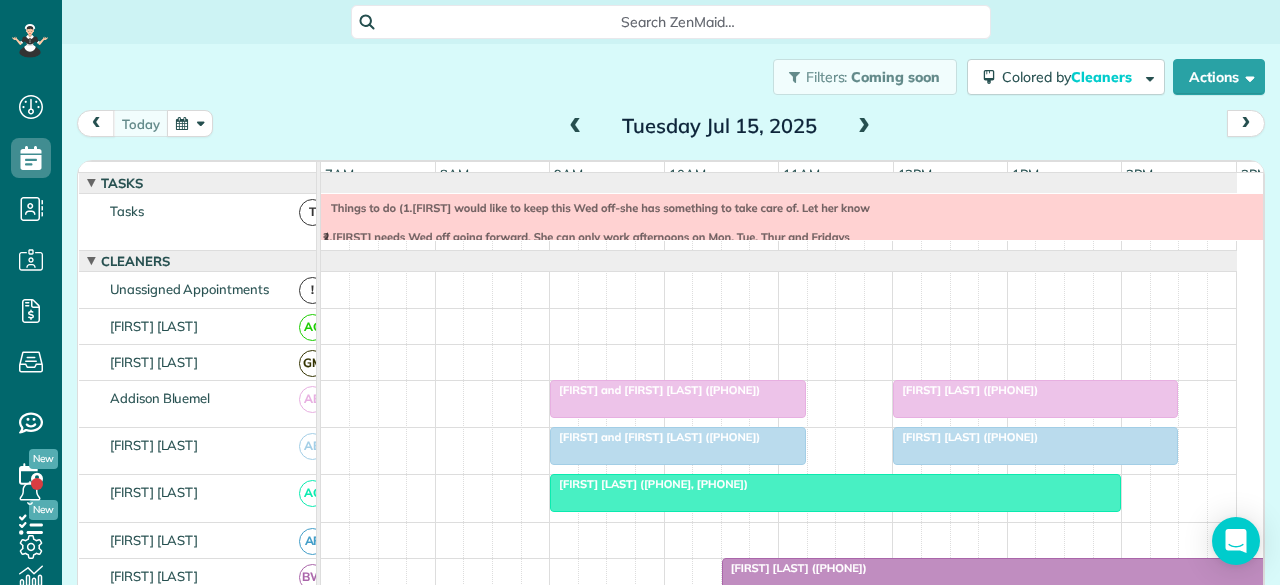 scroll, scrollTop: 0, scrollLeft: 0, axis: both 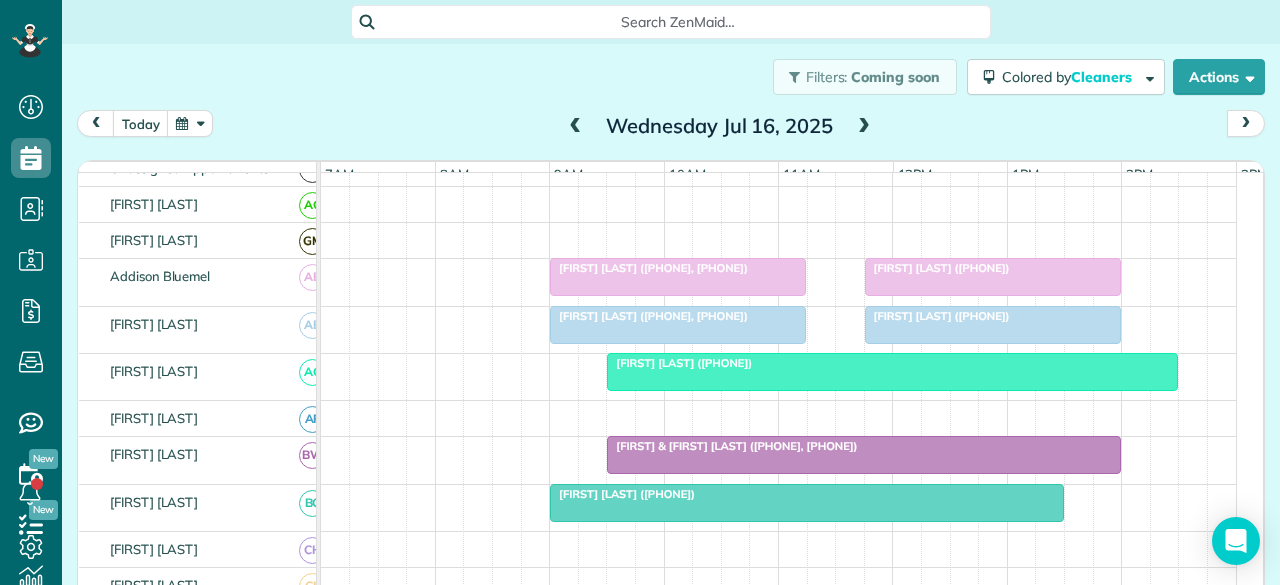 click at bounding box center [779, 240] 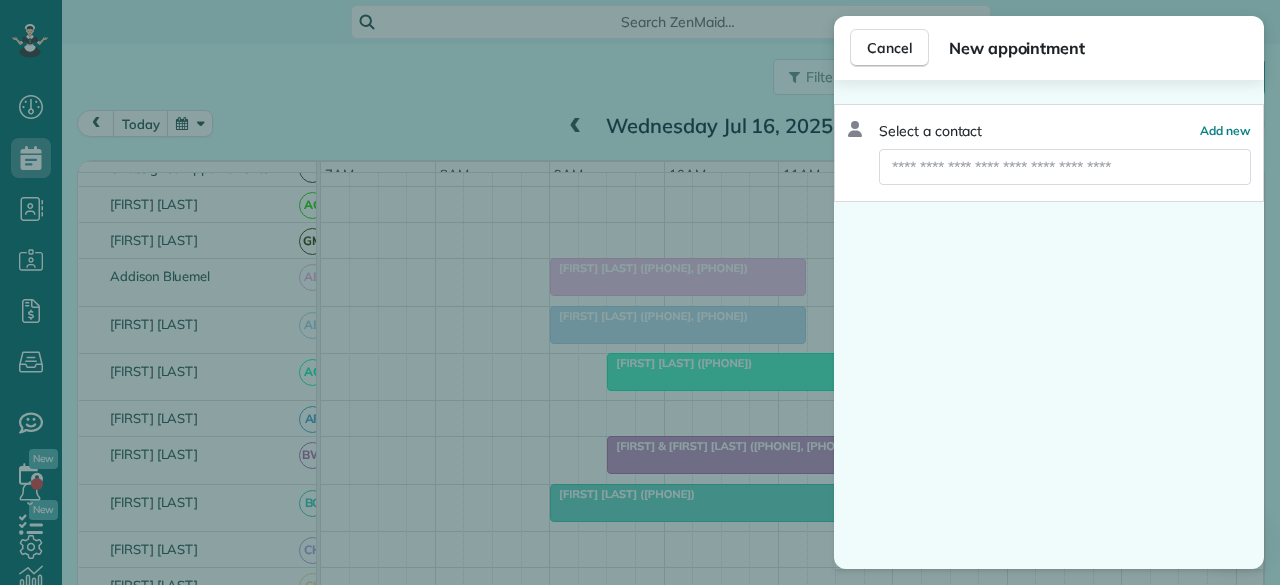 click on "Cancel" at bounding box center [889, 48] 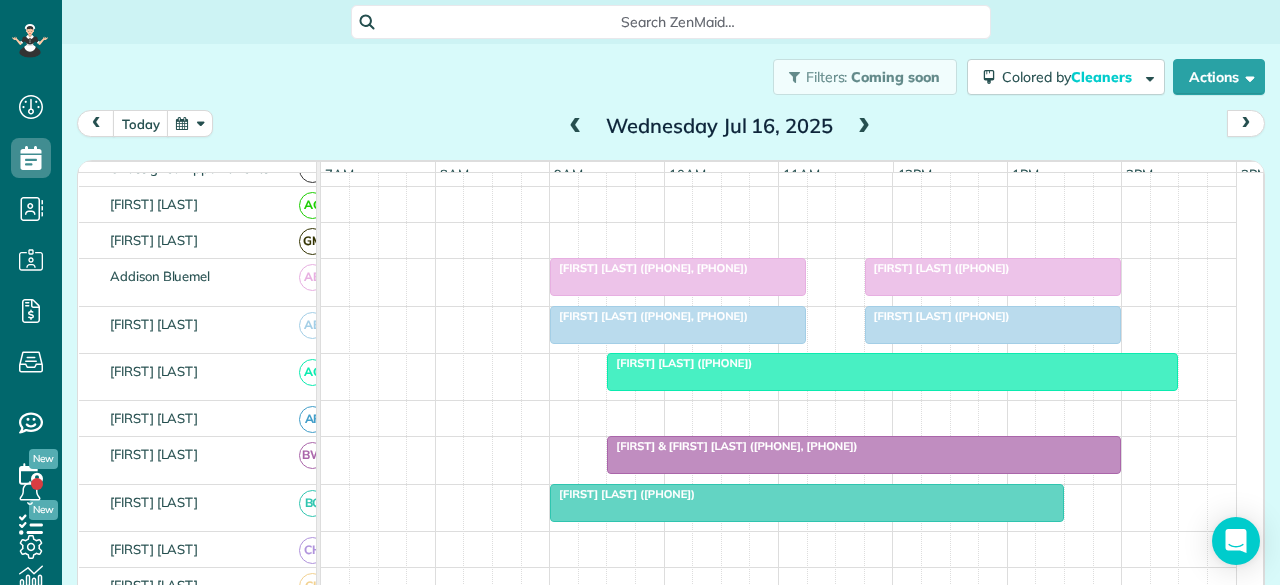 click at bounding box center [993, 277] 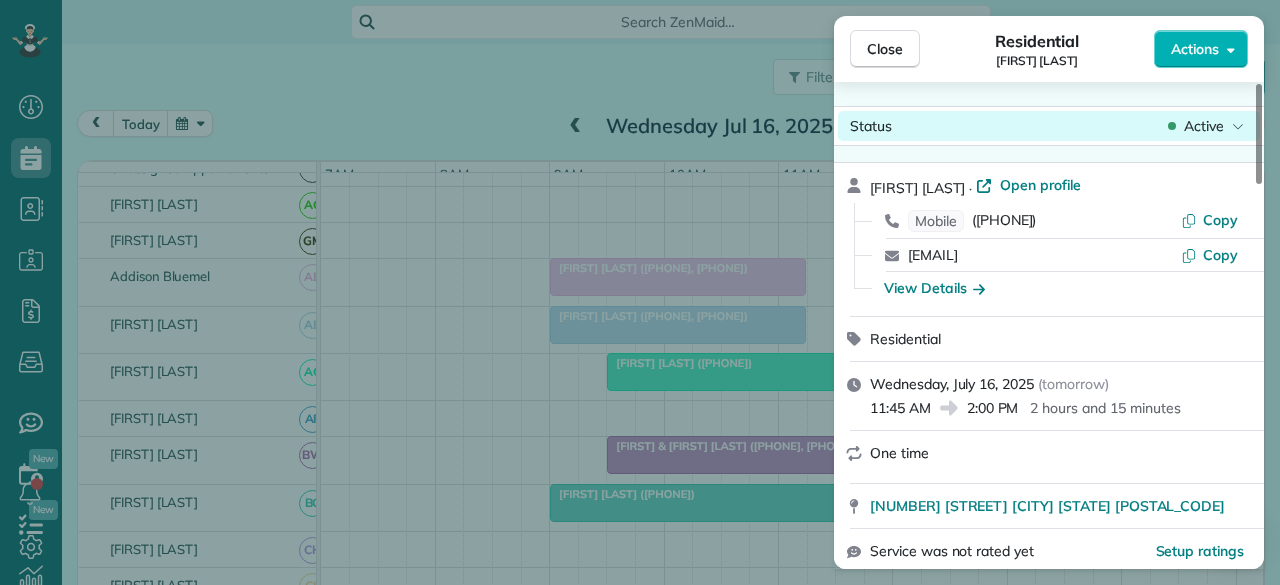 click on "Active" at bounding box center (1204, 126) 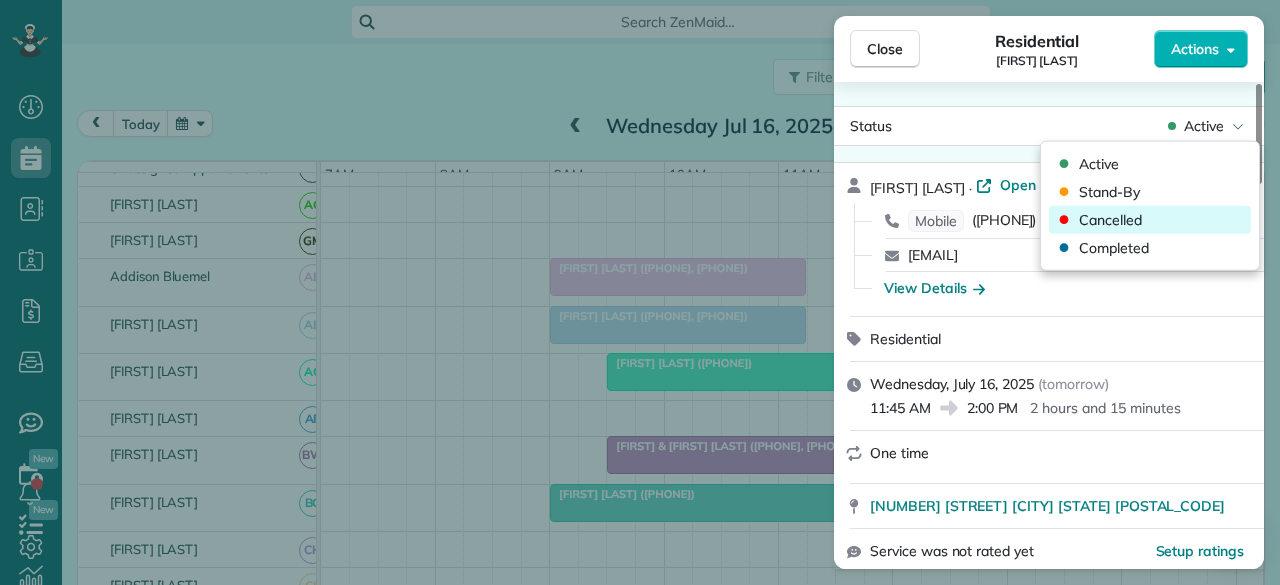 click on "Cancelled" at bounding box center [1110, 220] 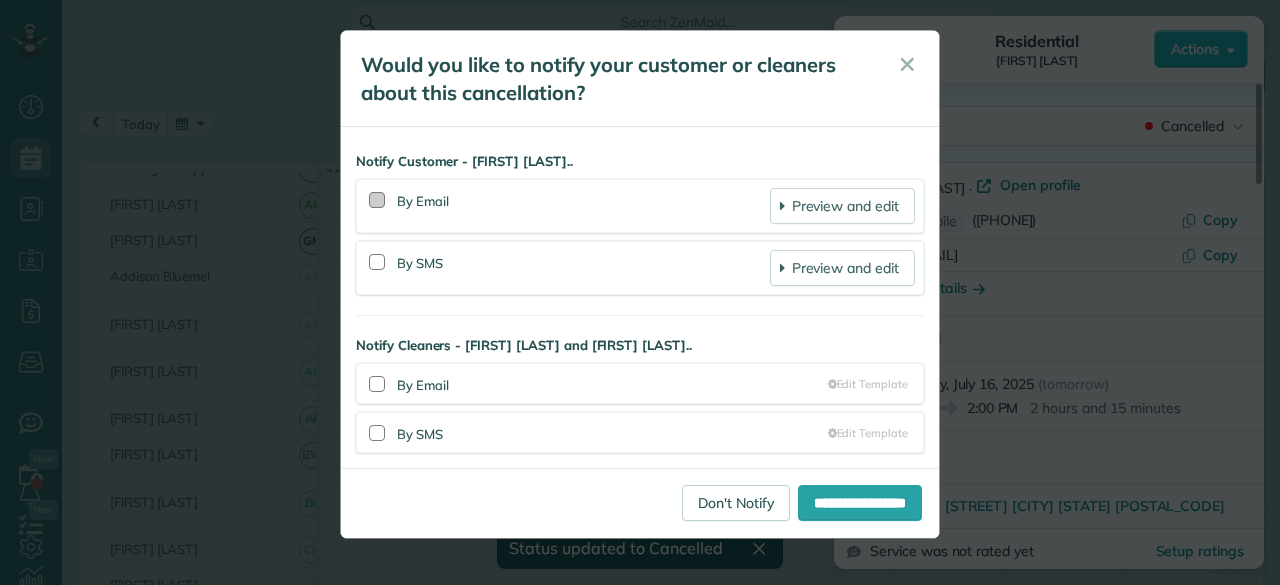 click at bounding box center (377, 200) 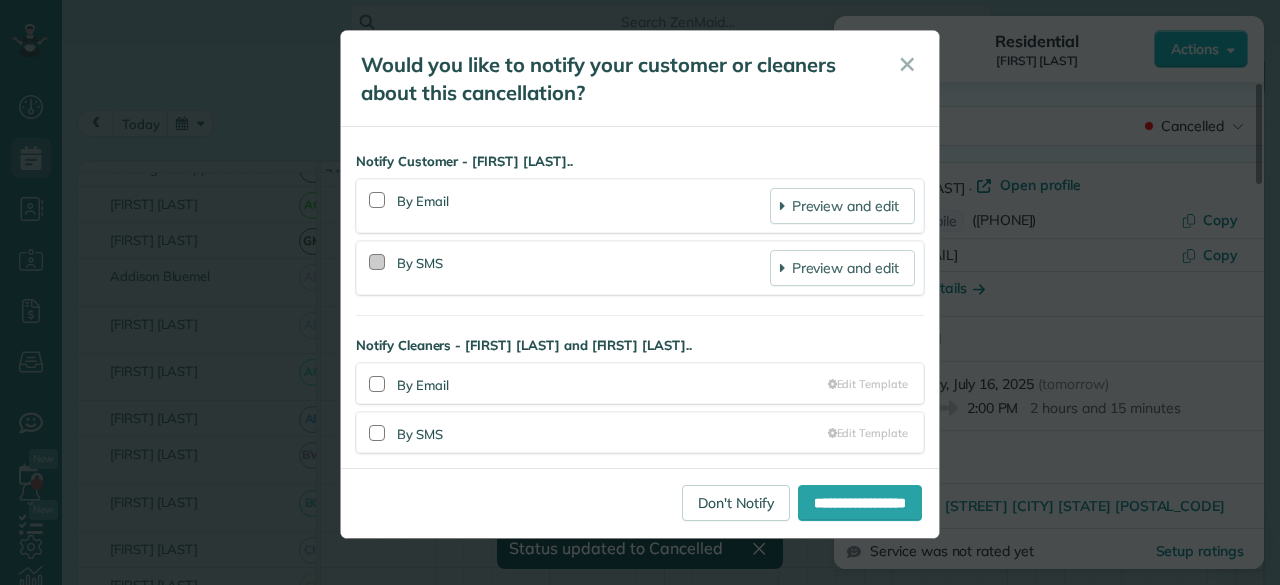 click at bounding box center (377, 262) 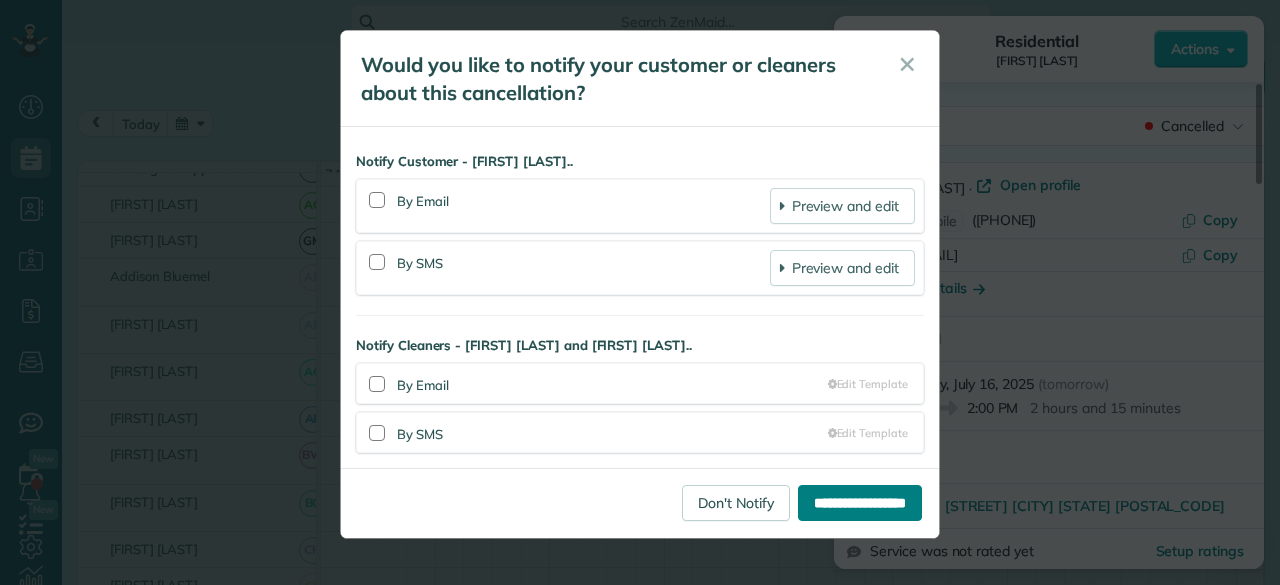 click on "**********" at bounding box center (860, 503) 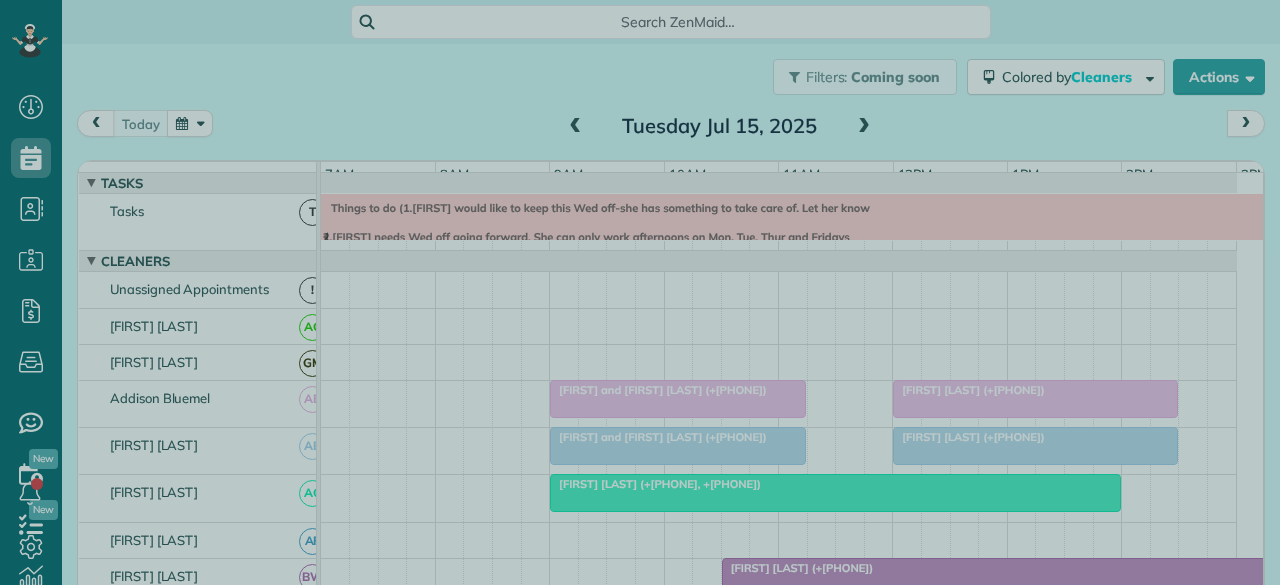scroll, scrollTop: 0, scrollLeft: 0, axis: both 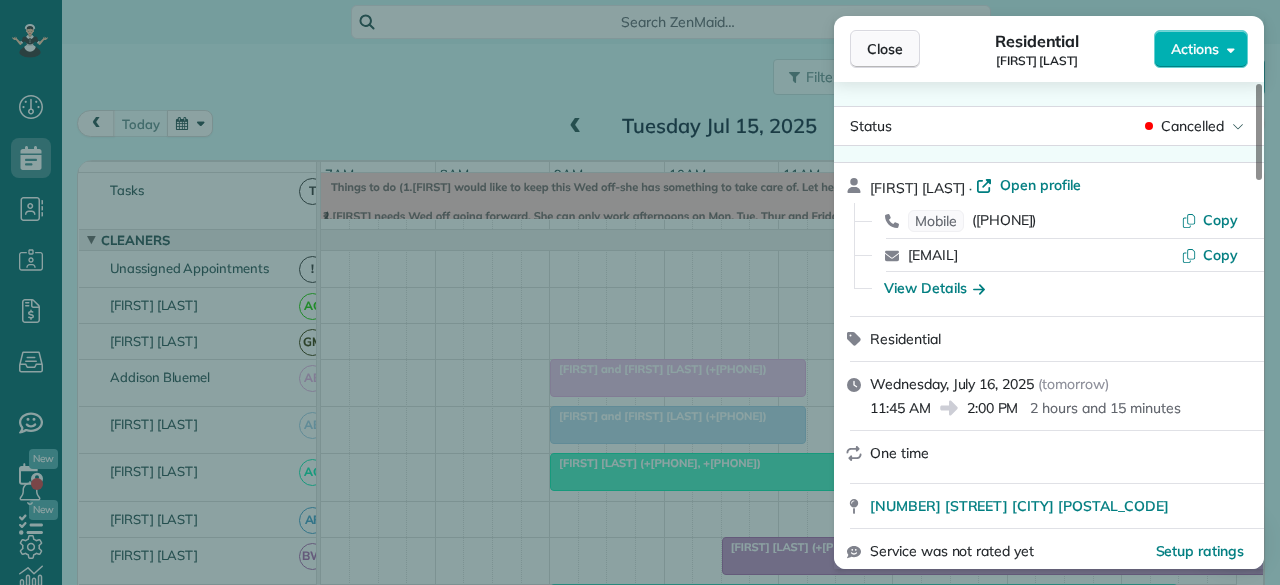 click on "Close" at bounding box center (885, 49) 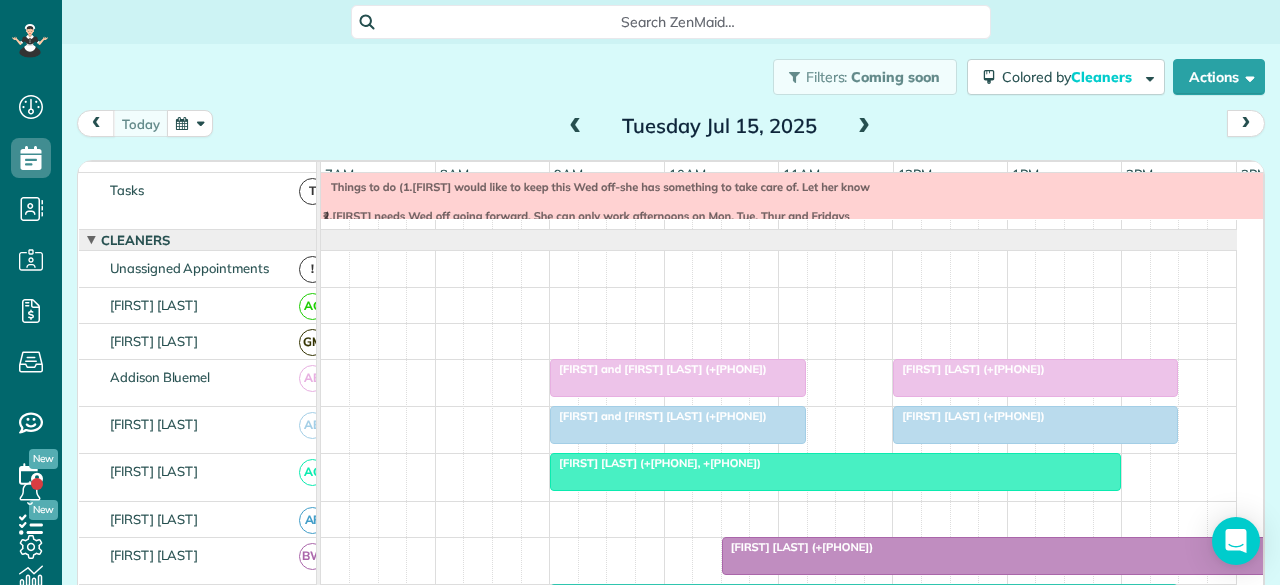 click at bounding box center [864, 127] 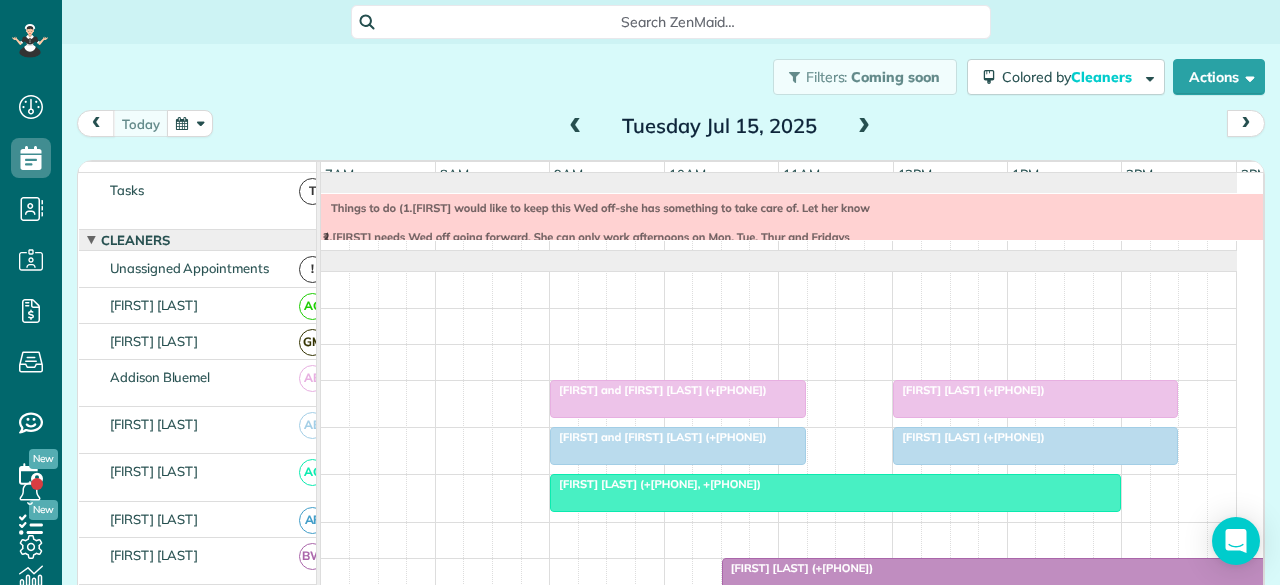scroll, scrollTop: 0, scrollLeft: 0, axis: both 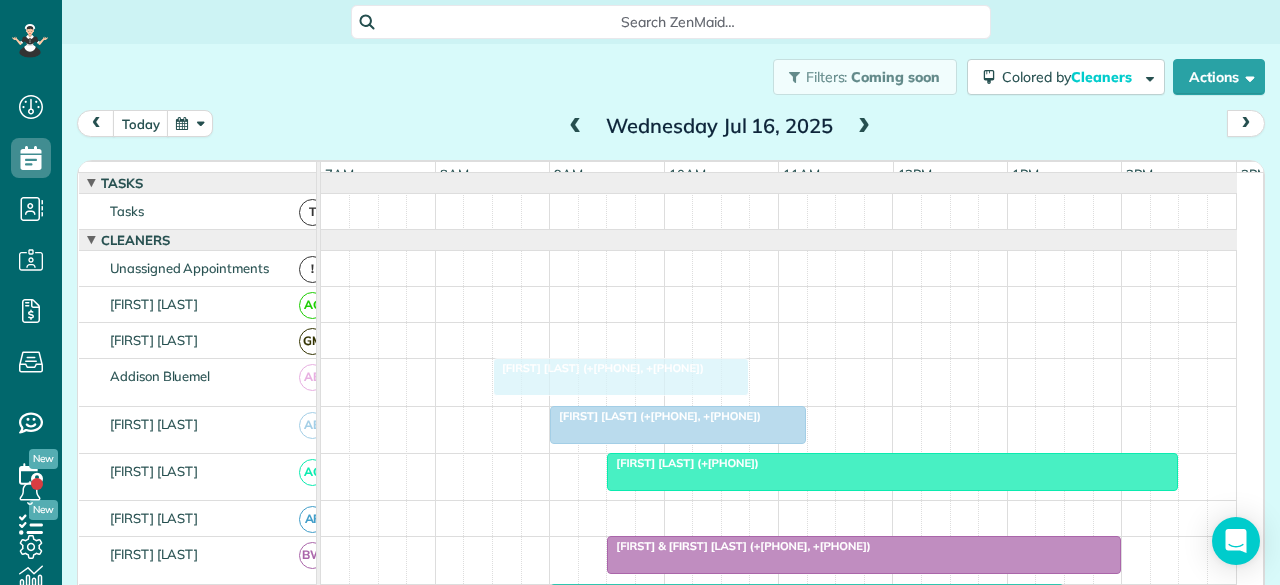 drag, startPoint x: 617, startPoint y: 379, endPoint x: 574, endPoint y: 381, distance: 43.046486 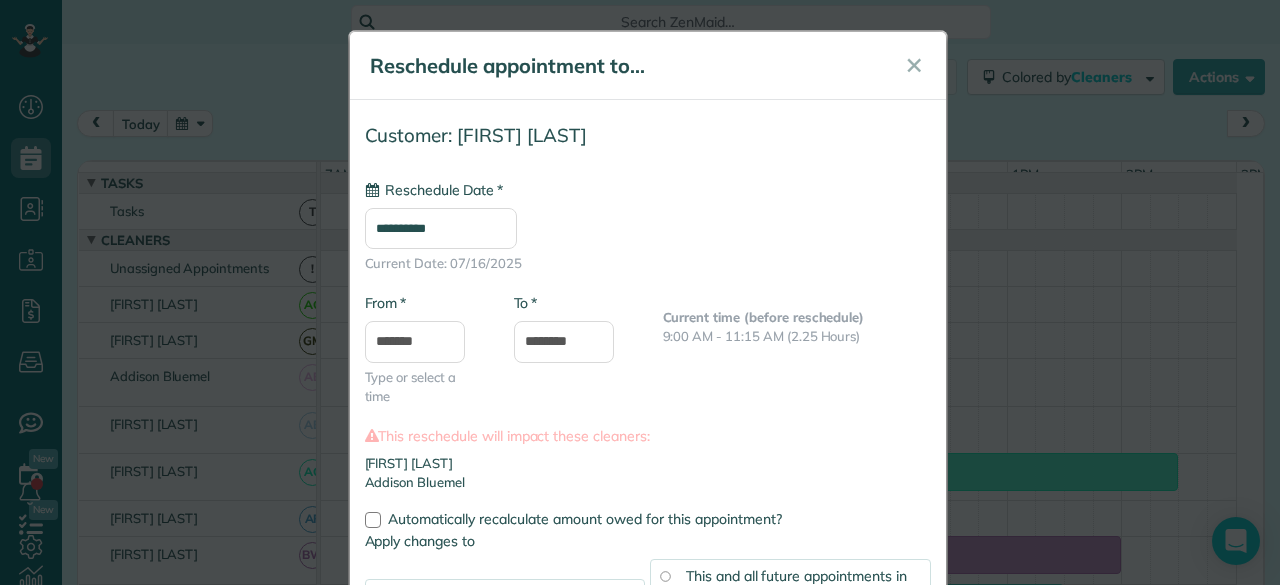 type on "**********" 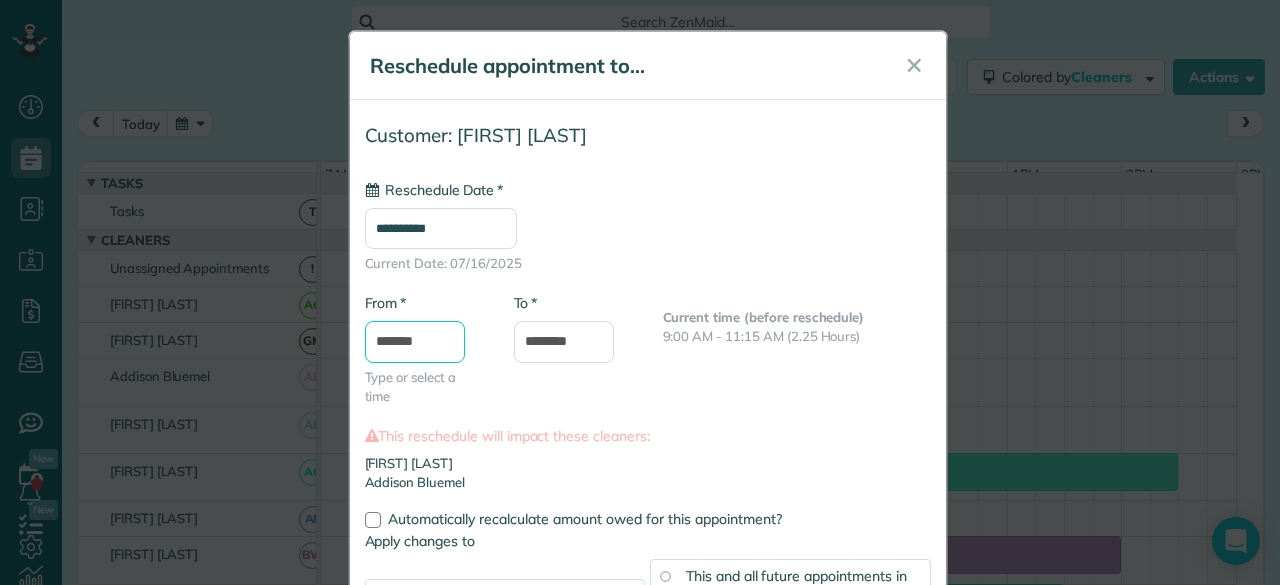 click on "*******" at bounding box center [415, 342] 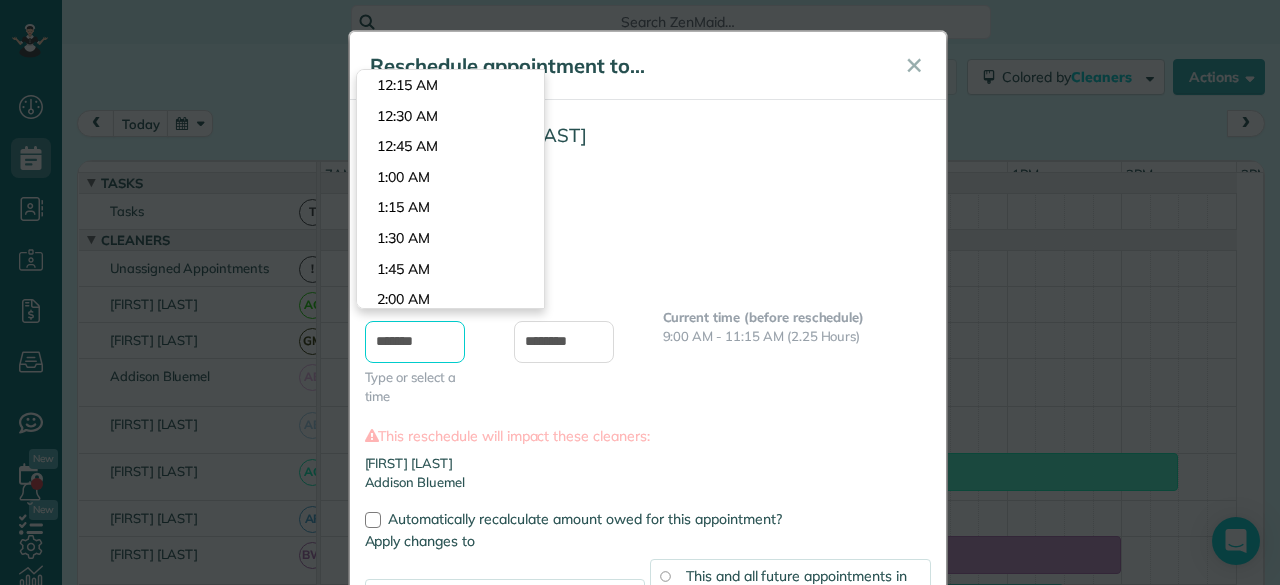 scroll, scrollTop: 977, scrollLeft: 0, axis: vertical 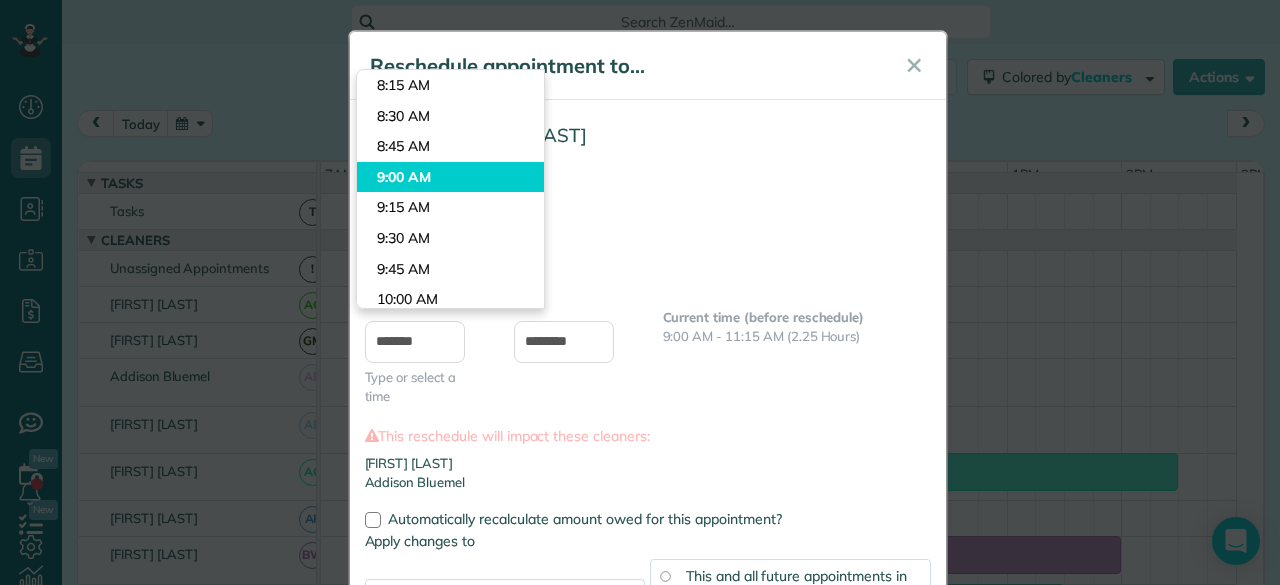 type on "*******" 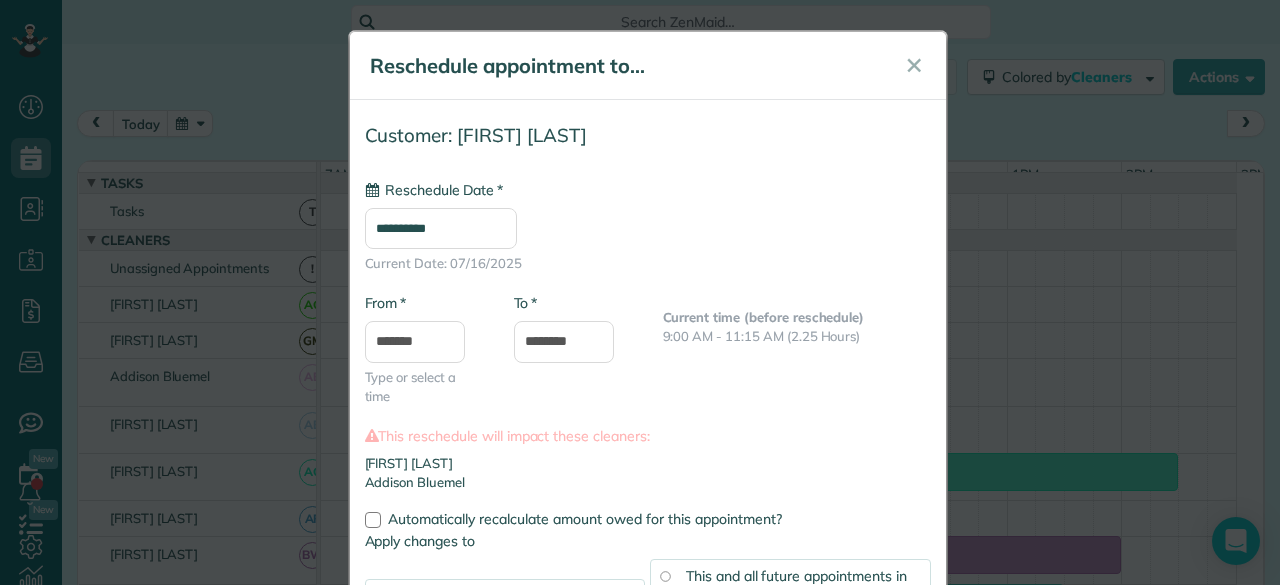 click on "Dashboard
Scheduling
Calendar View
List View
Dispatch View - Weekly scheduling (Beta)" at bounding box center (640, 292) 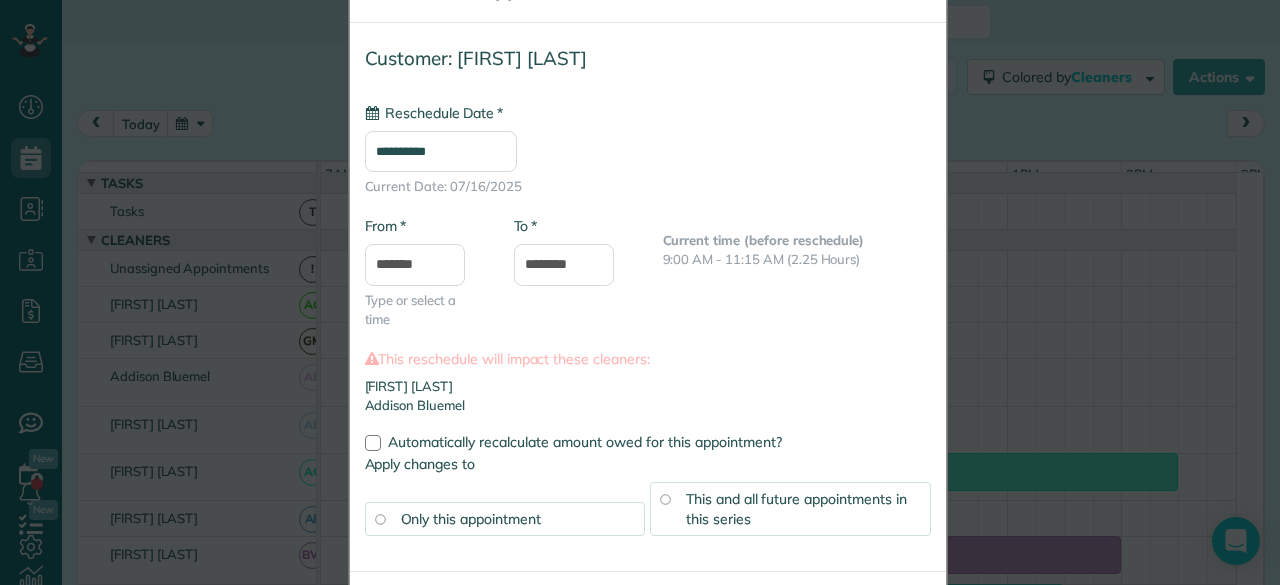 scroll, scrollTop: 100, scrollLeft: 0, axis: vertical 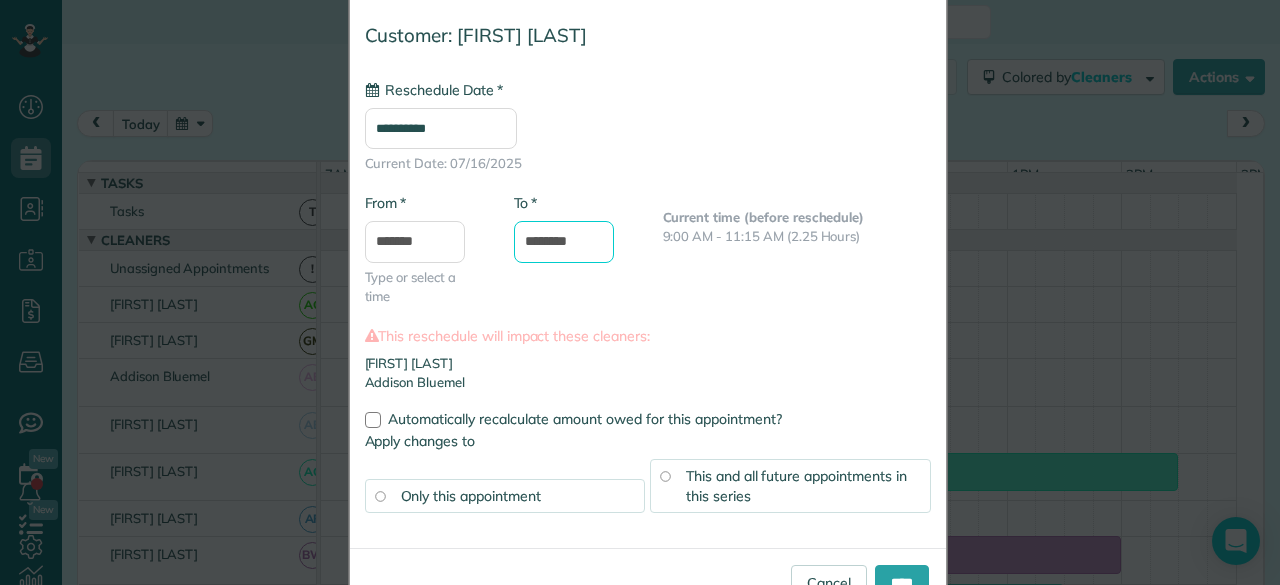 click on "********" at bounding box center (564, 242) 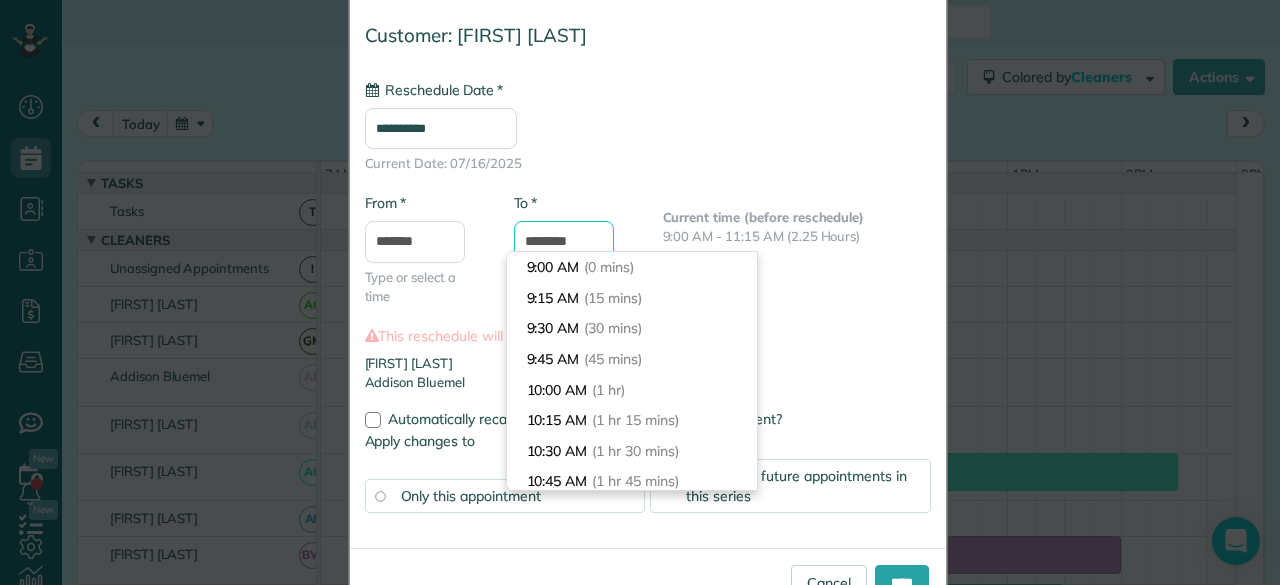 scroll, scrollTop: 128, scrollLeft: 0, axis: vertical 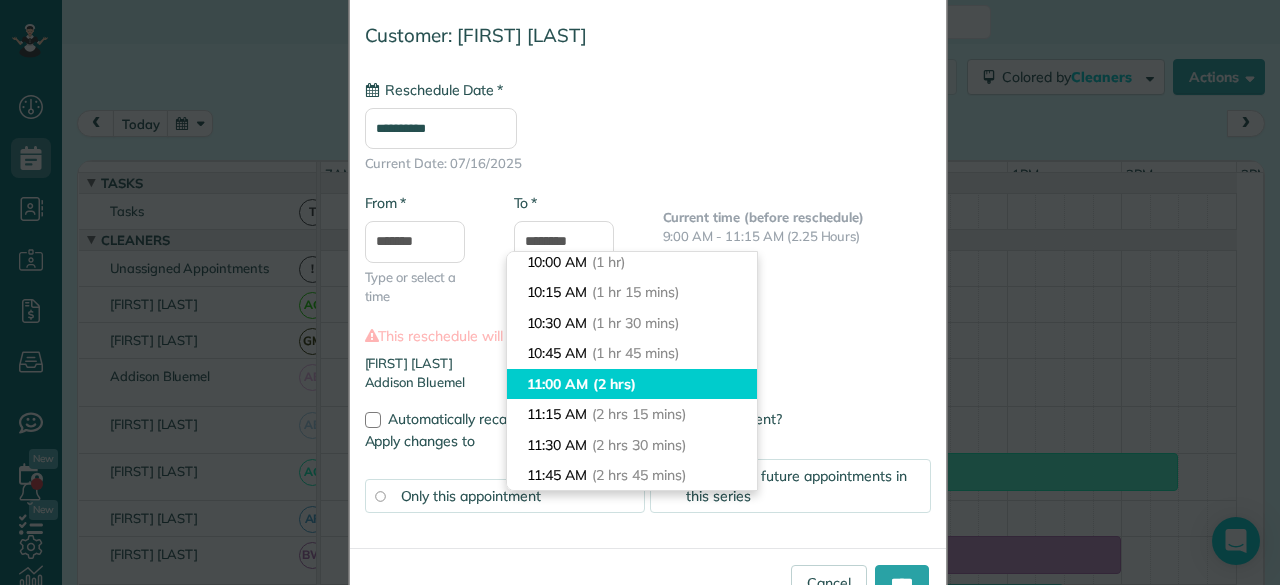 type on "********" 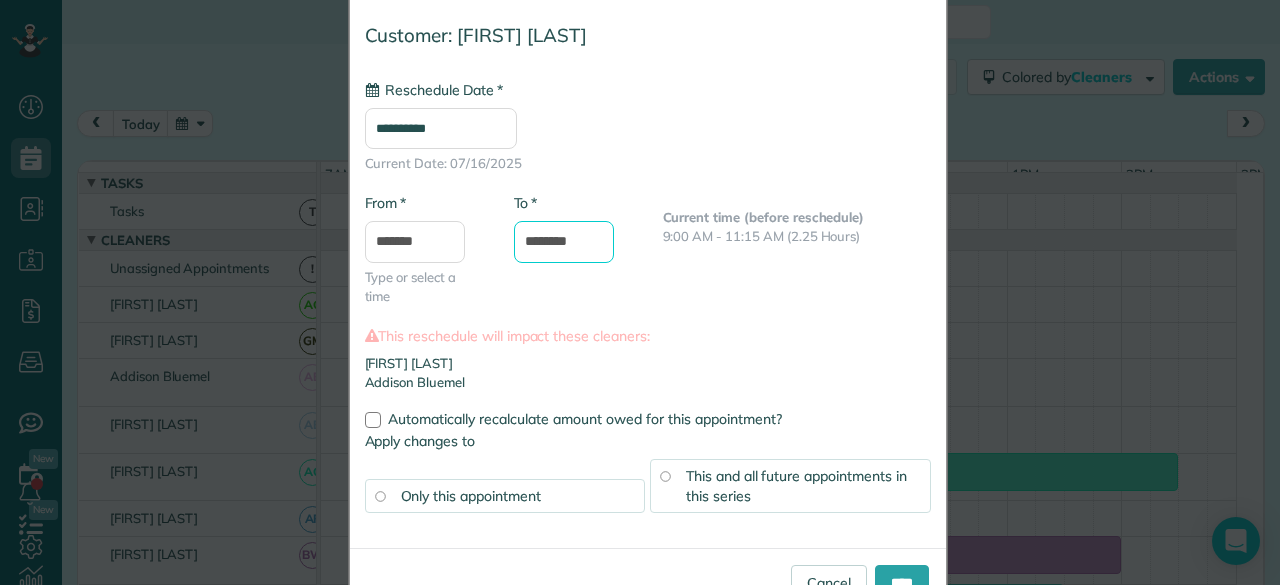scroll, scrollTop: 162, scrollLeft: 0, axis: vertical 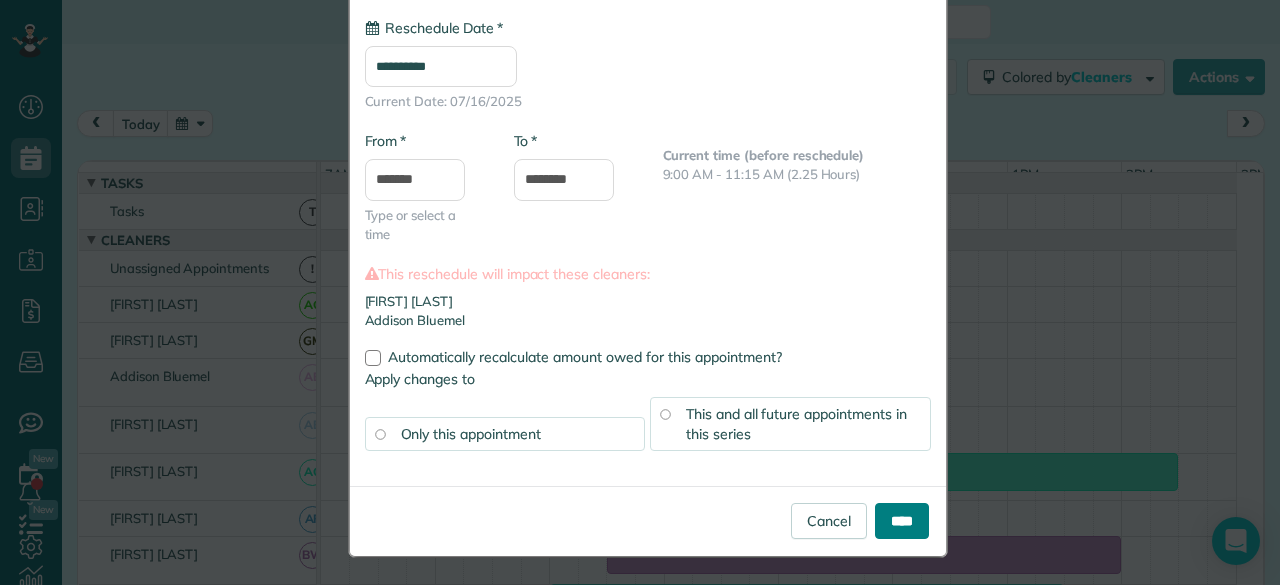 click on "****" at bounding box center (902, 521) 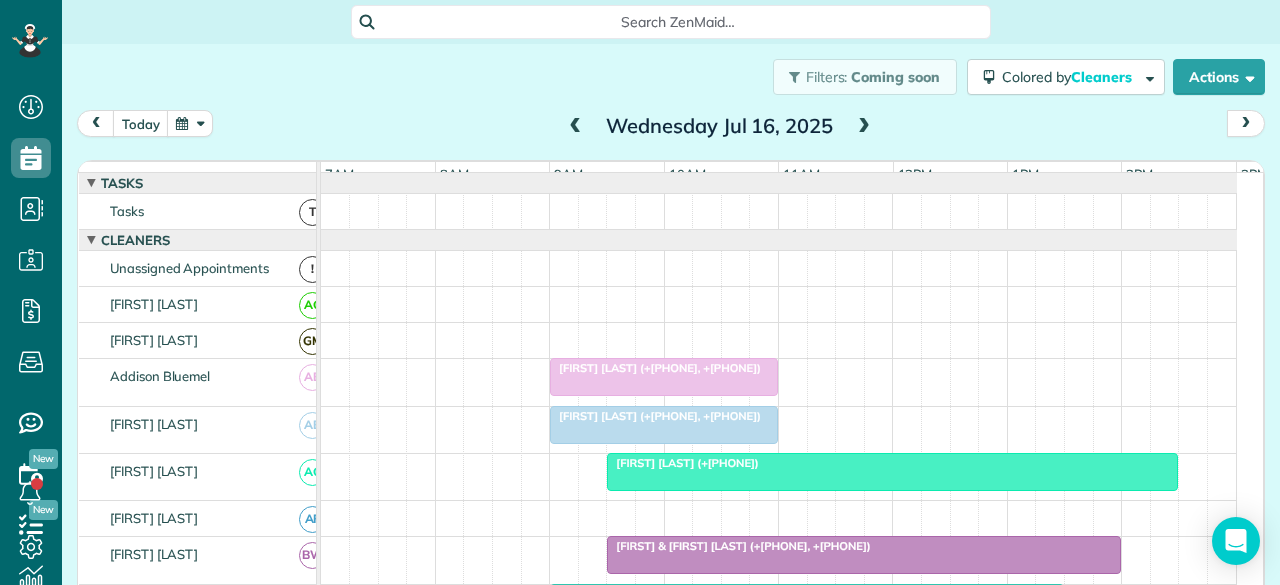 scroll, scrollTop: 100, scrollLeft: 0, axis: vertical 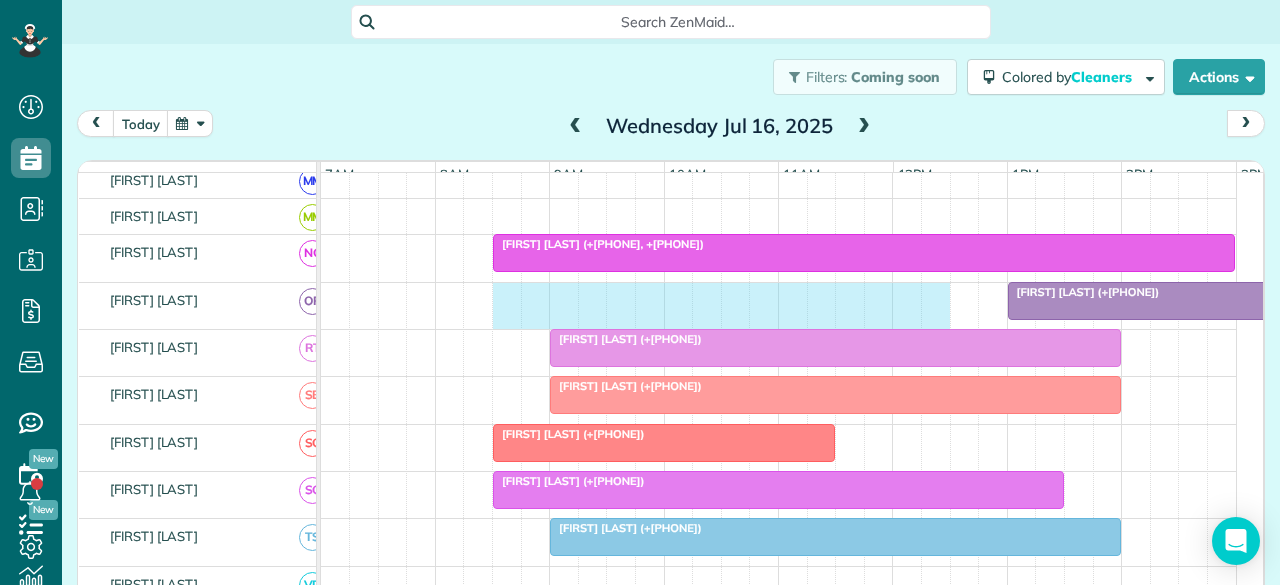 click on "[FIRST] [LAST] ([PHONE])" at bounding box center [779, 306] 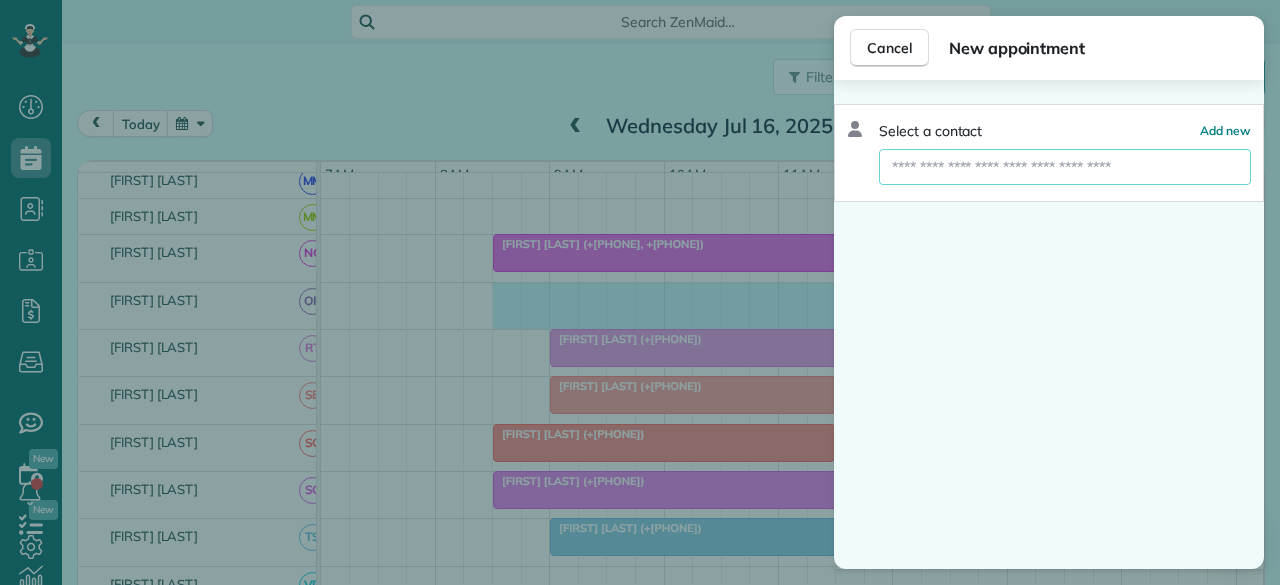 click at bounding box center (1065, 167) 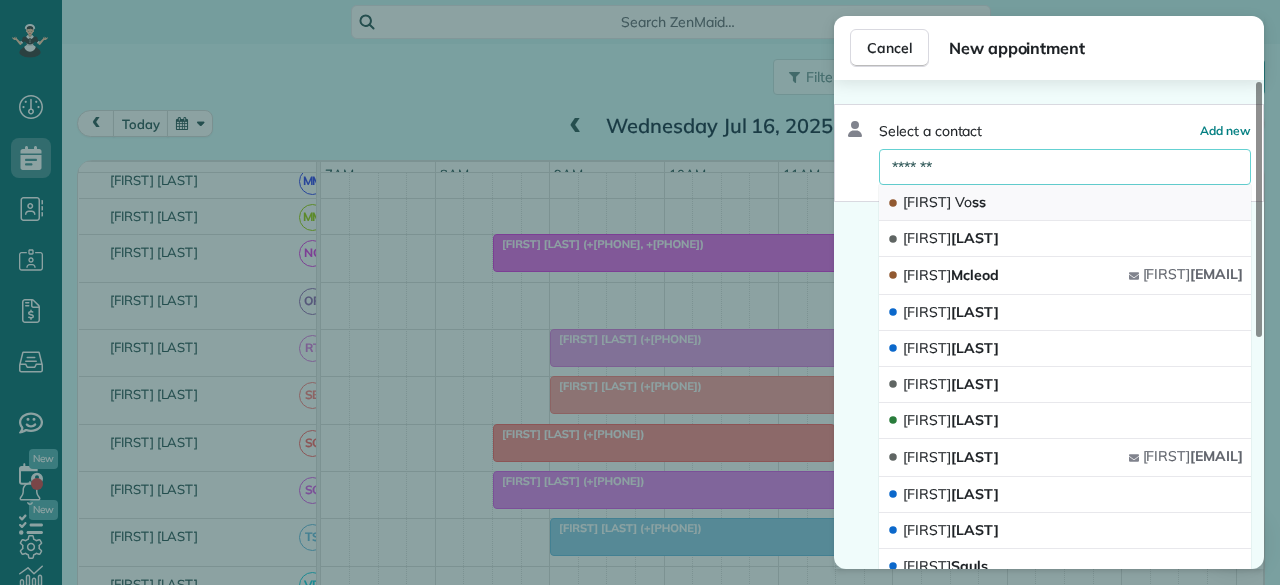 type on "*******" 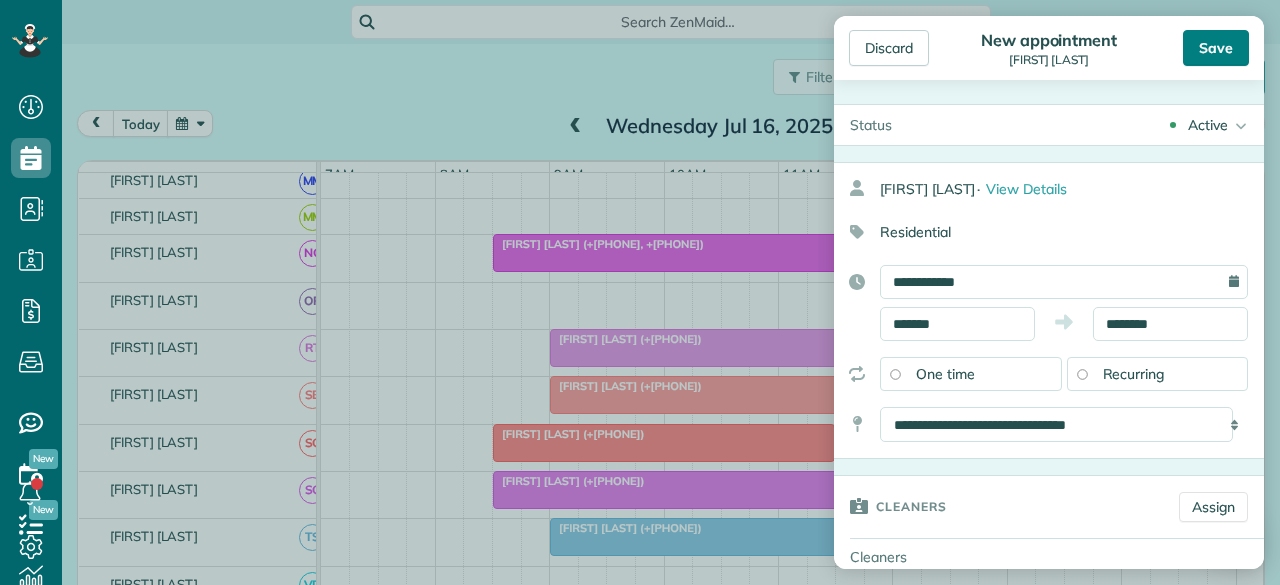 click on "Save" at bounding box center [1216, 48] 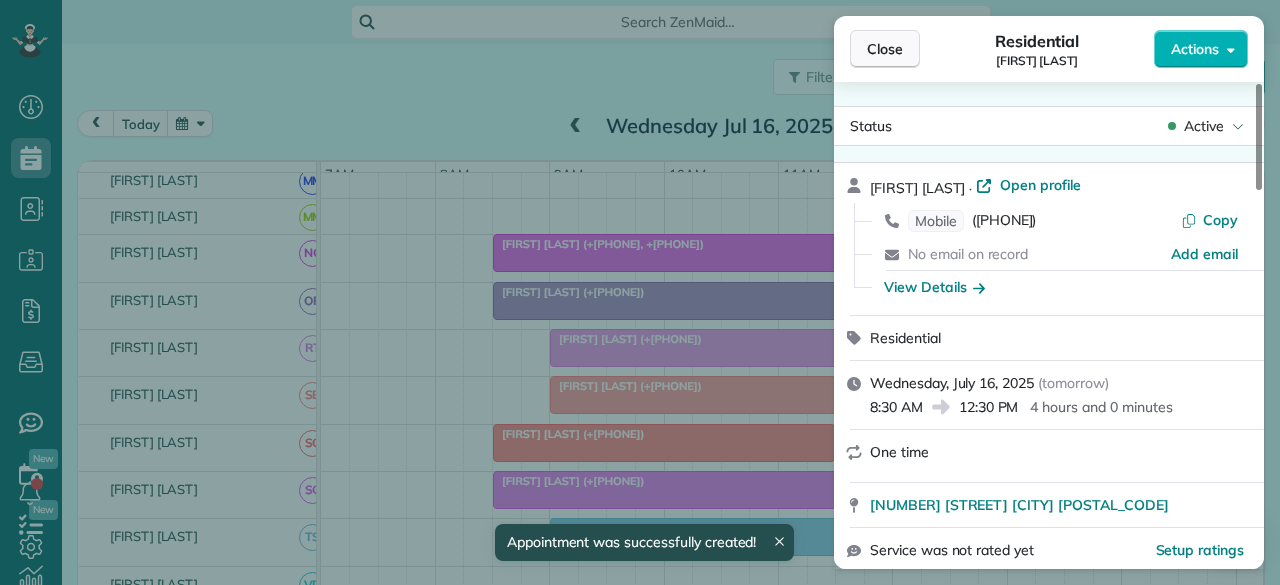 click on "Close" at bounding box center (885, 49) 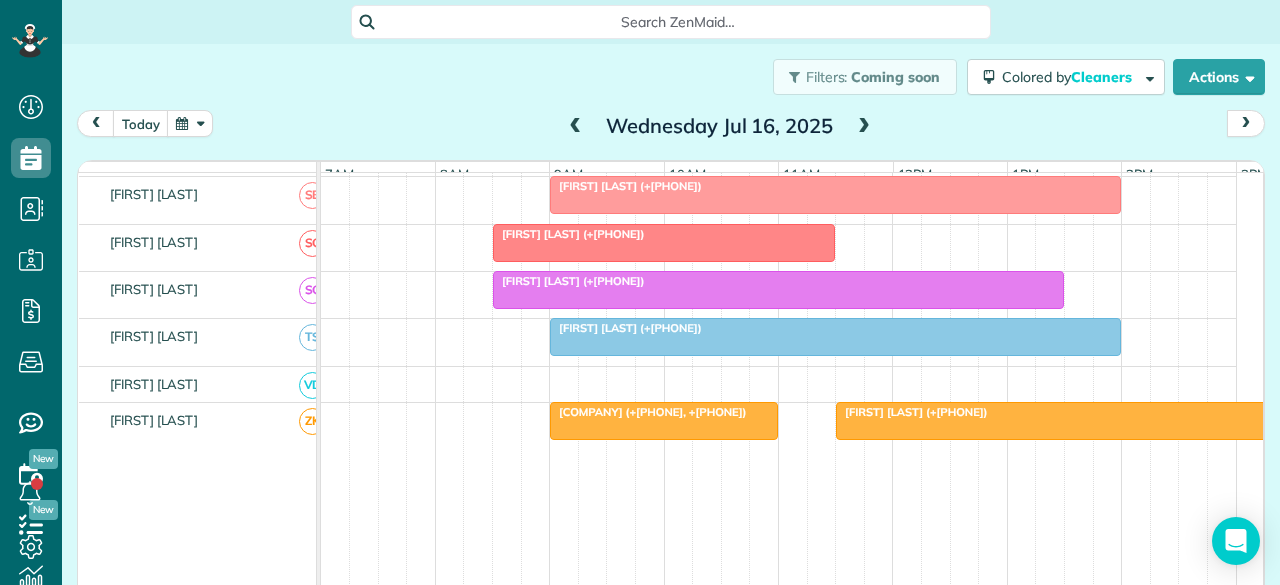 click at bounding box center (664, 243) 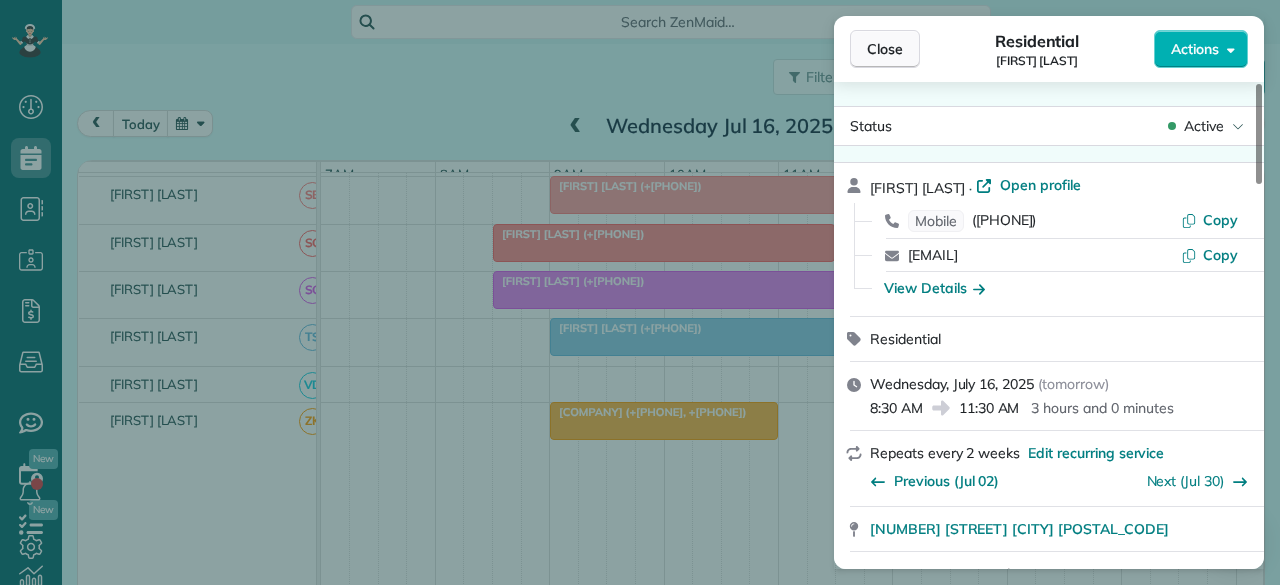 click on "Close" at bounding box center [885, 49] 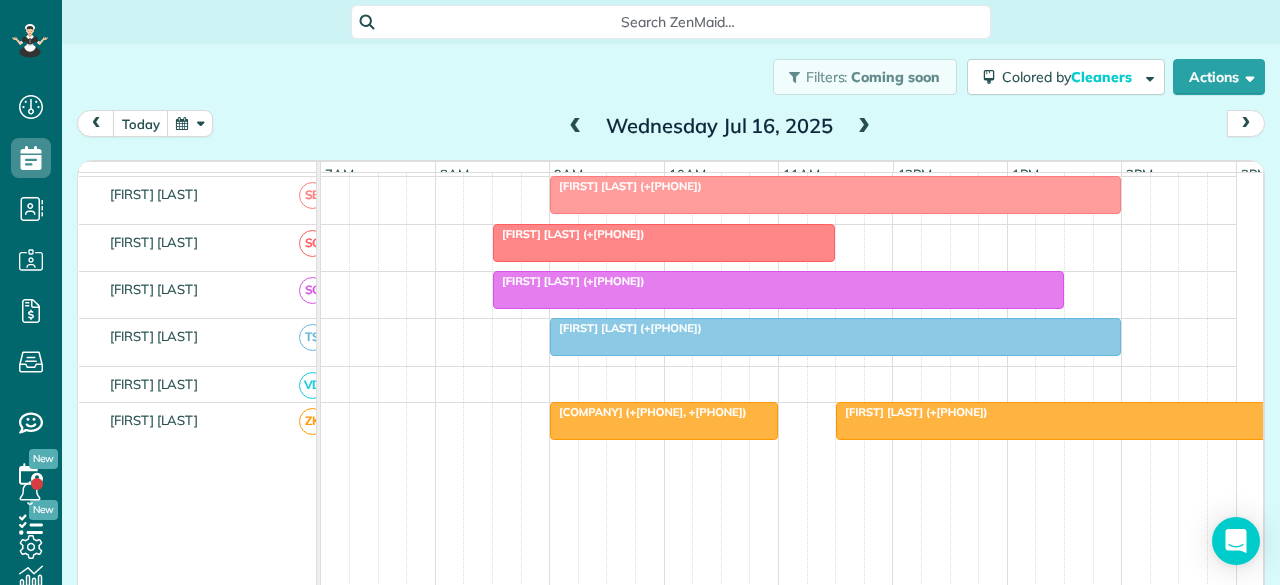 scroll, scrollTop: 1400, scrollLeft: 0, axis: vertical 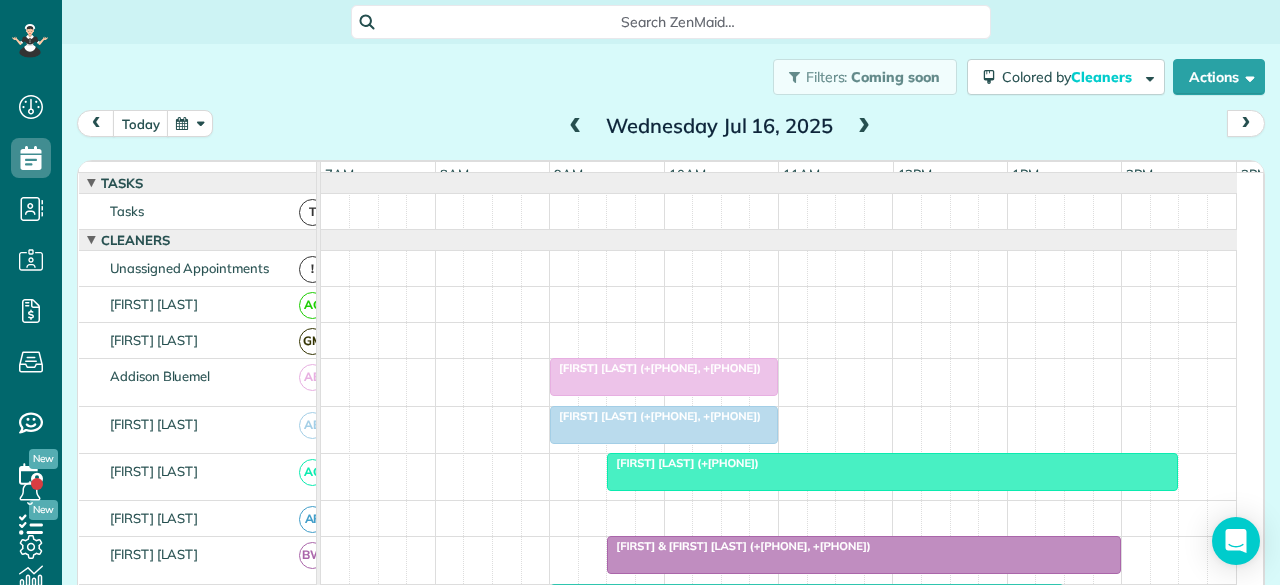 click on "Filters:   Coming soon
Colored by  Cleaners
Color by Cleaner
Color by Team
Color by Status
Color by Recurrence
Color by Paid/Unpaid
Filters  Default
Schedule Changes
Actions
Create Appointment
Create Task
Clock In/Out
Send Work Orders
Print Route Sheets
Today's Emails/Texts
Export data.." at bounding box center (671, 77) 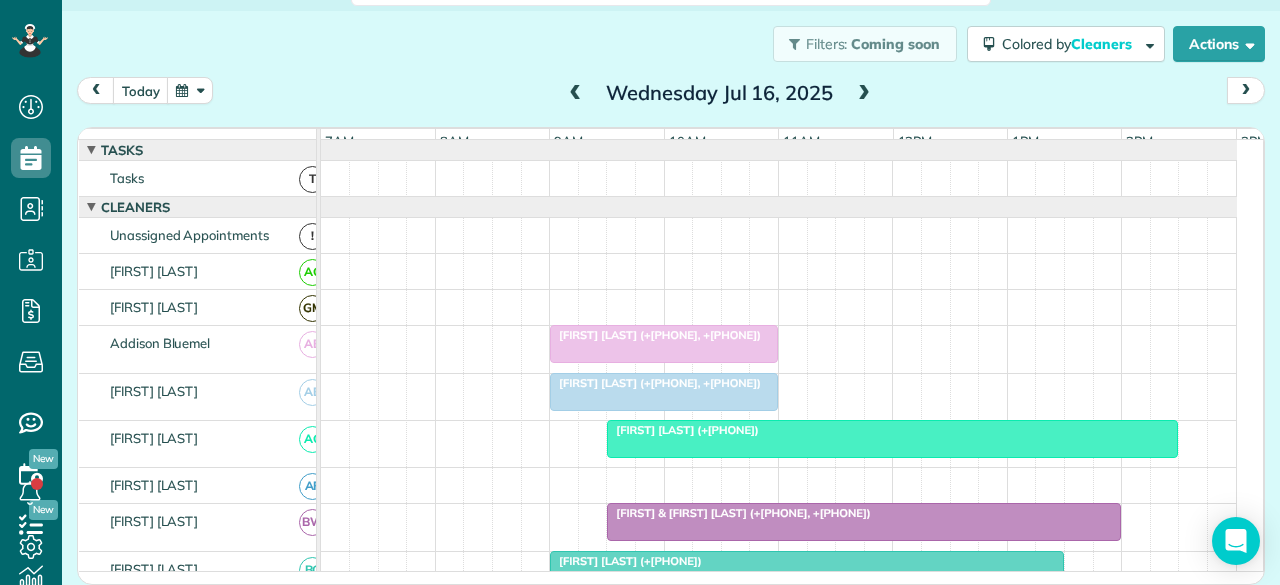 click on "Filters:   Coming soon
Colored by  Cleaners
Color by Cleaner
Color by Team
Color by Status
Color by Recurrence
Color by Paid/Unpaid
Filters  Default
Schedule Changes
Actions
Create Appointment
Create Task
Clock In/Out
Send Work Orders
Print Route Sheets
Today's Emails/Texts
Export data.." at bounding box center [671, 44] 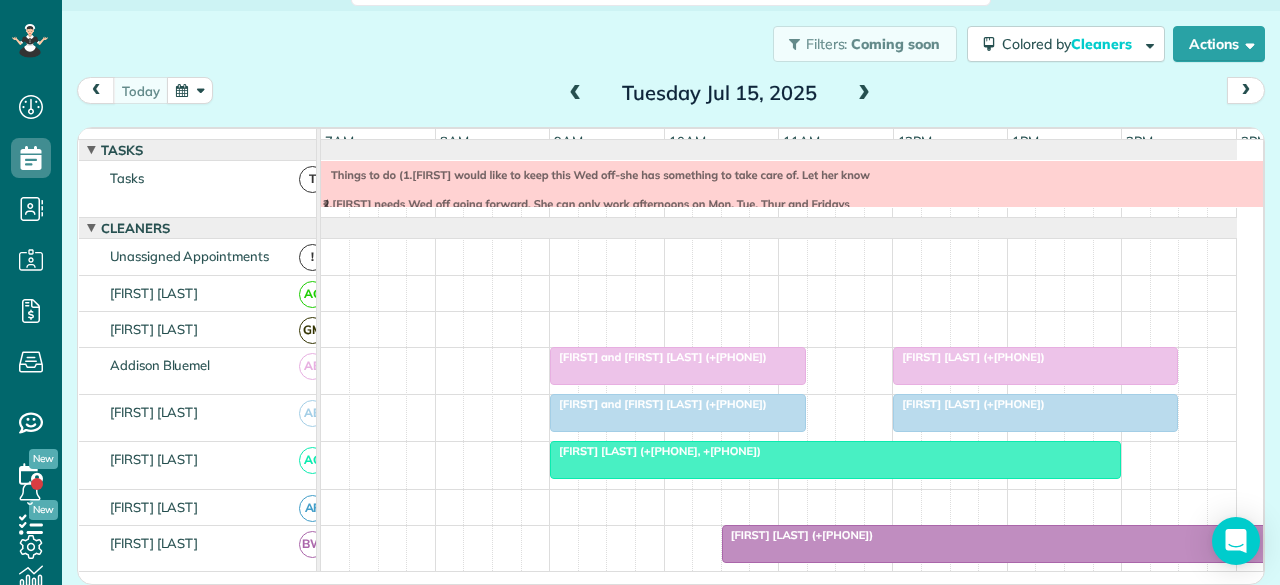 scroll, scrollTop: 21, scrollLeft: 0, axis: vertical 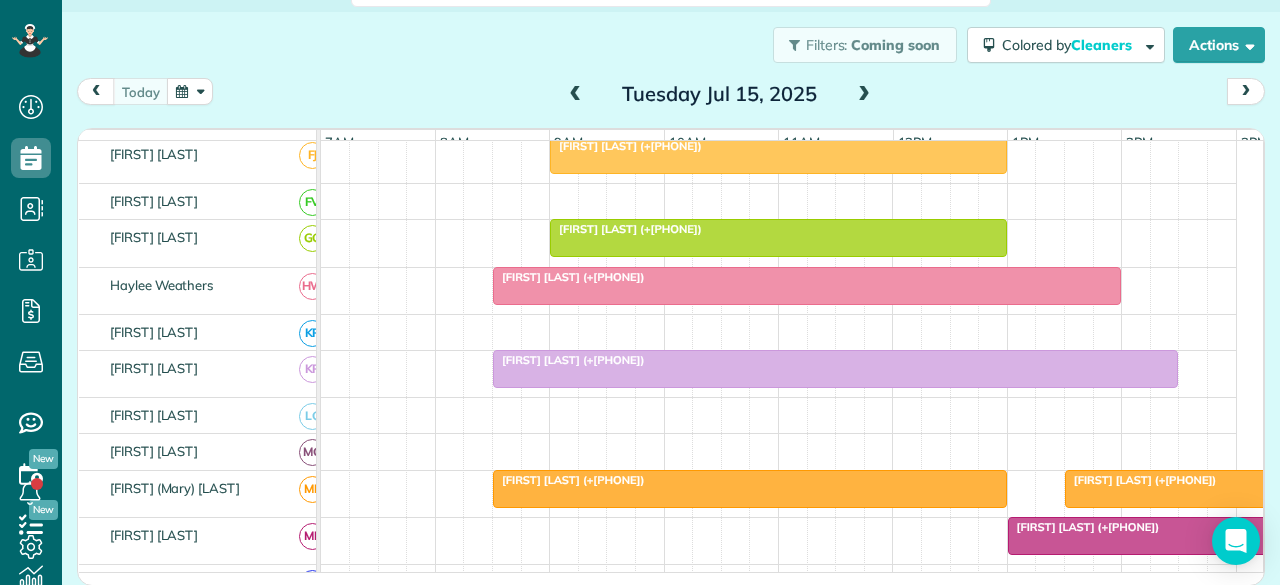 click on "[FIRST] [LAST] ([PHONE])" at bounding box center [569, 277] 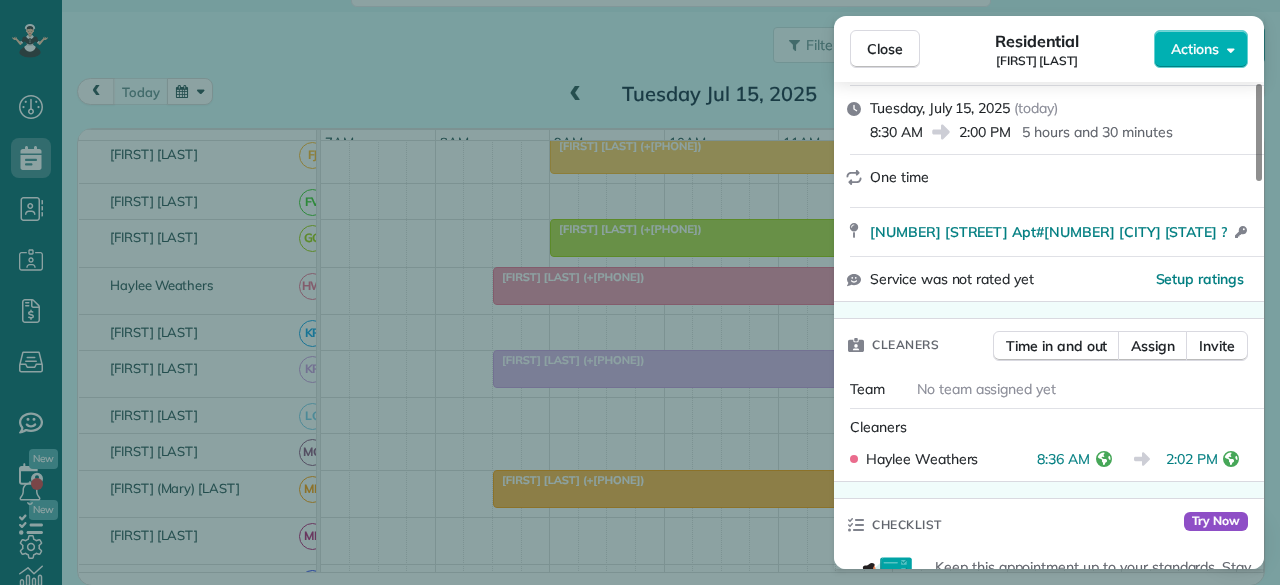 scroll, scrollTop: 300, scrollLeft: 0, axis: vertical 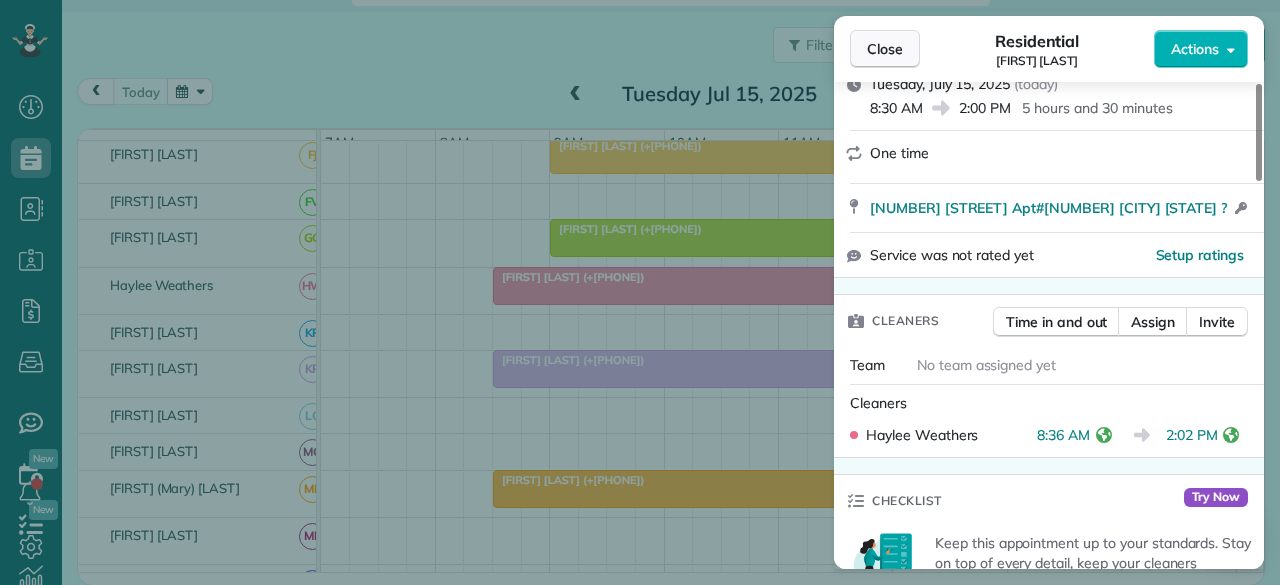 click on "Close" at bounding box center (885, 49) 